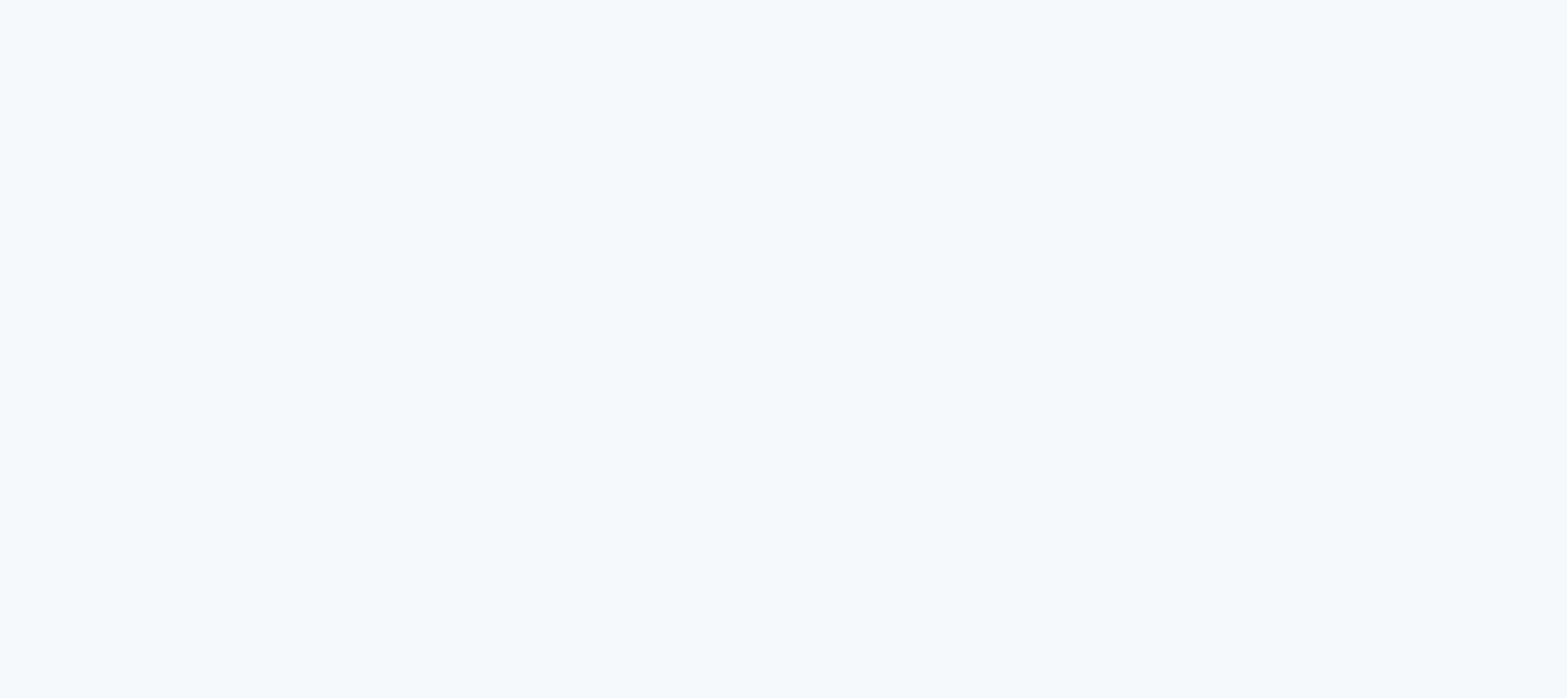 scroll, scrollTop: 0, scrollLeft: 0, axis: both 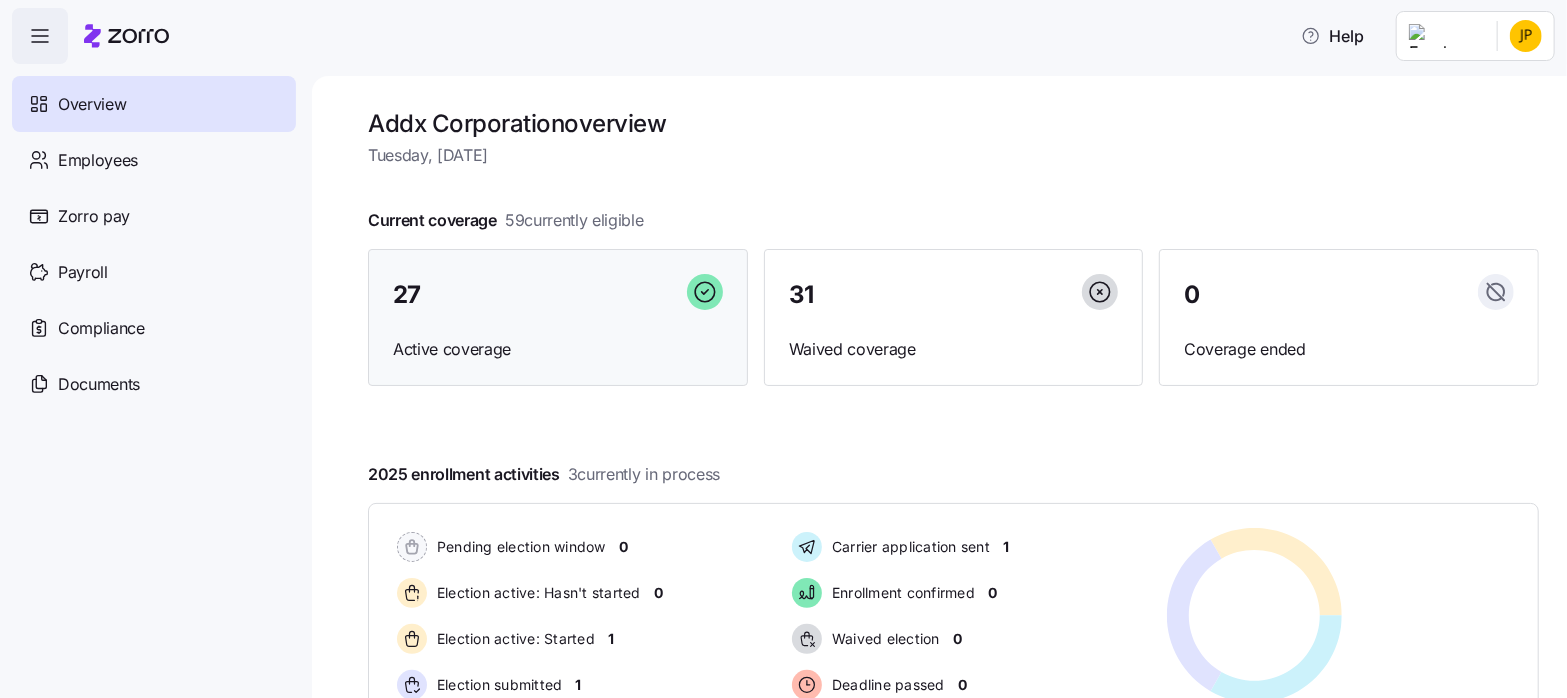 click on "27" at bounding box center [407, 295] 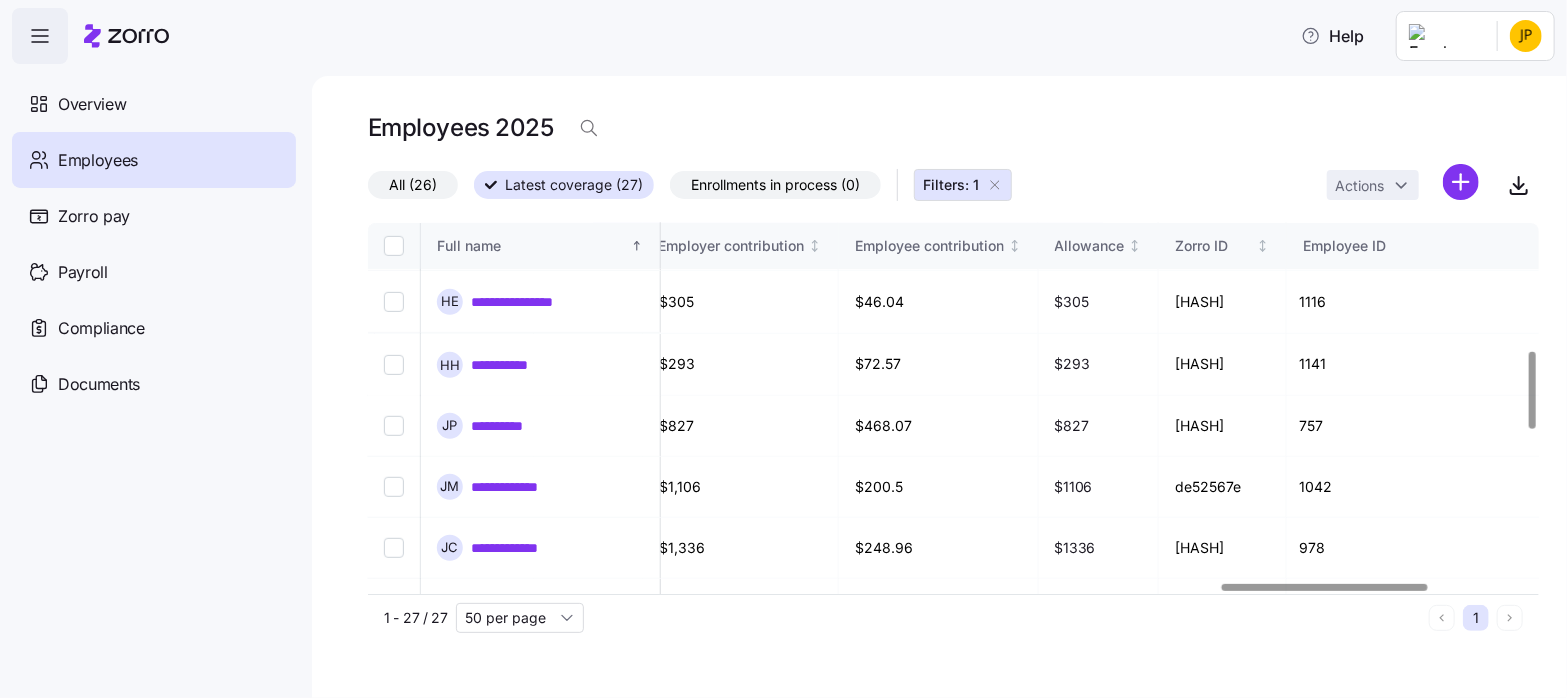 scroll, scrollTop: 610, scrollLeft: 4663, axis: both 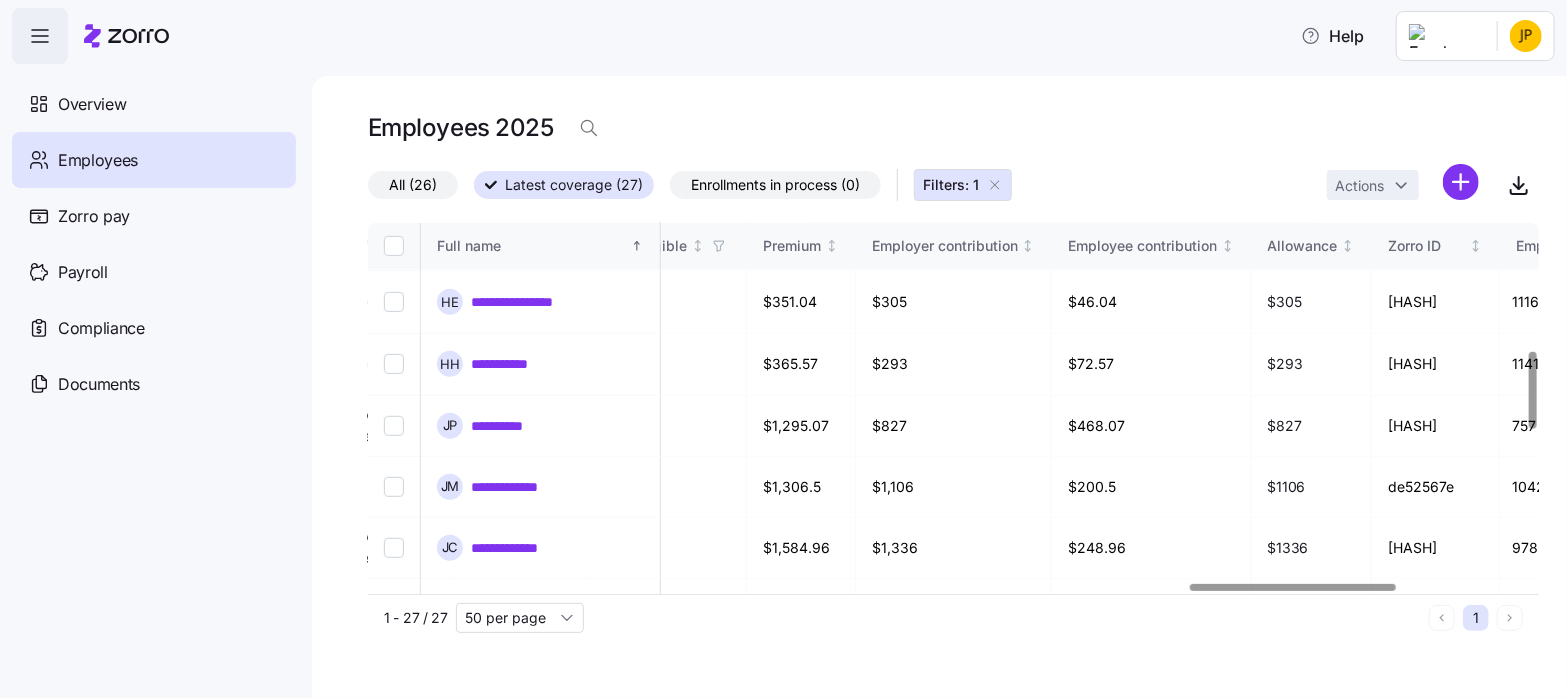 click at bounding box center (1293, 587) 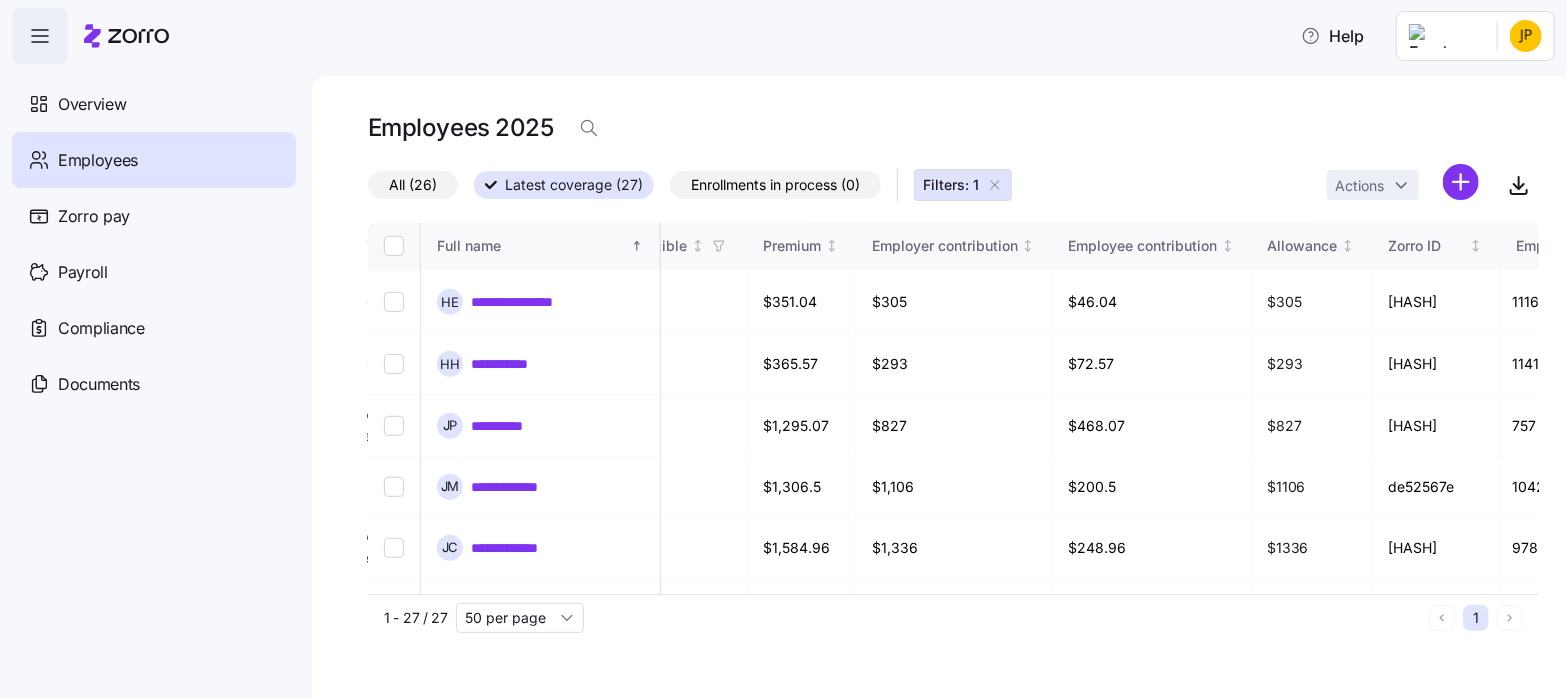 drag, startPoint x: 66, startPoint y: 102, endPoint x: 0, endPoint y: 80, distance: 69.57011 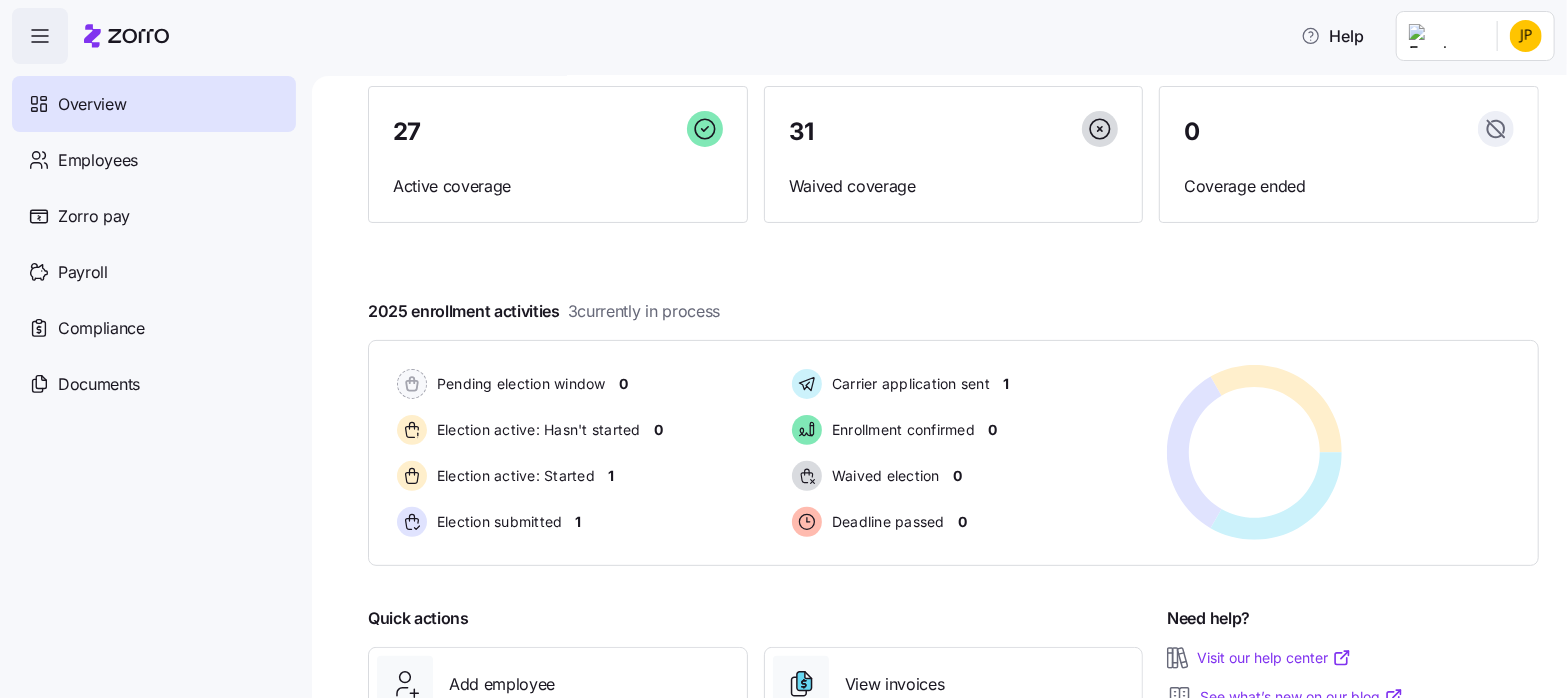 scroll, scrollTop: 222, scrollLeft: 0, axis: vertical 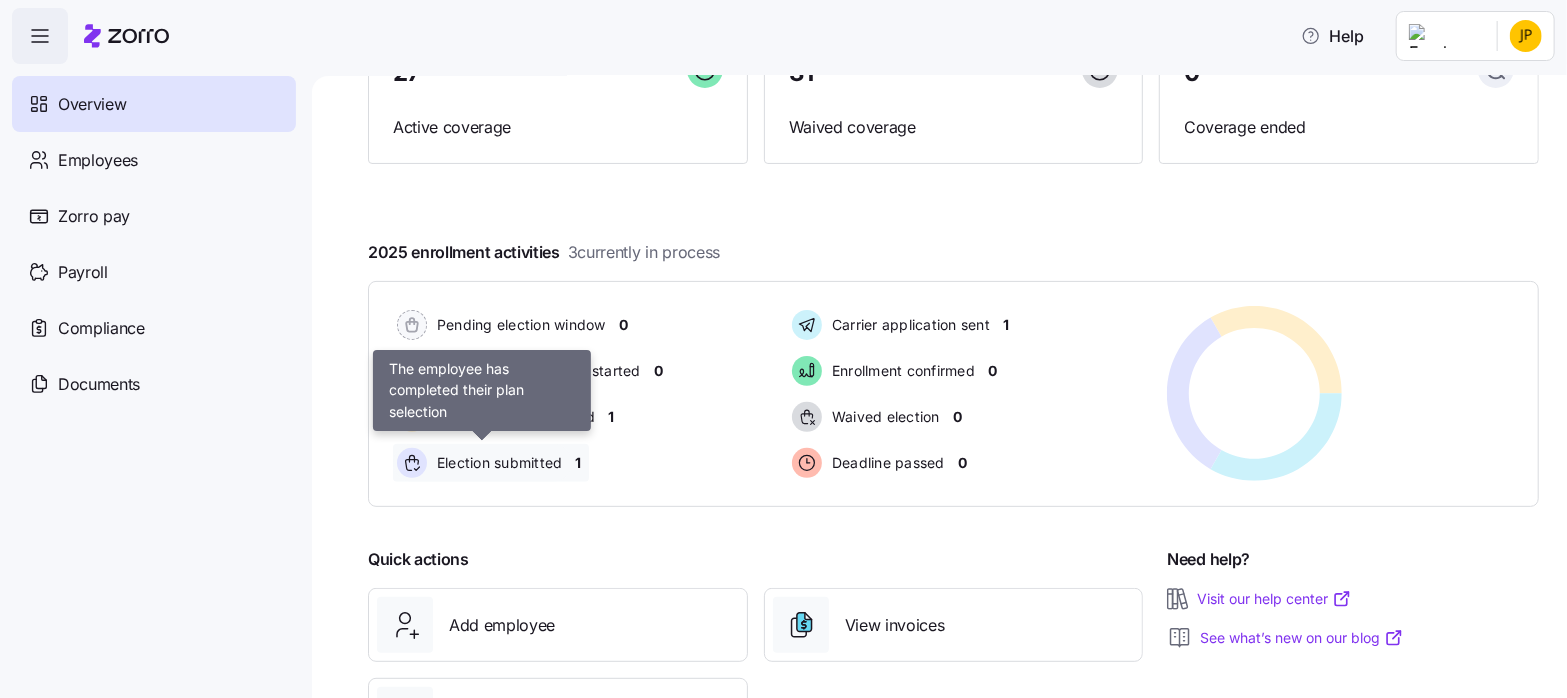click on "Election submitted" at bounding box center [497, 463] 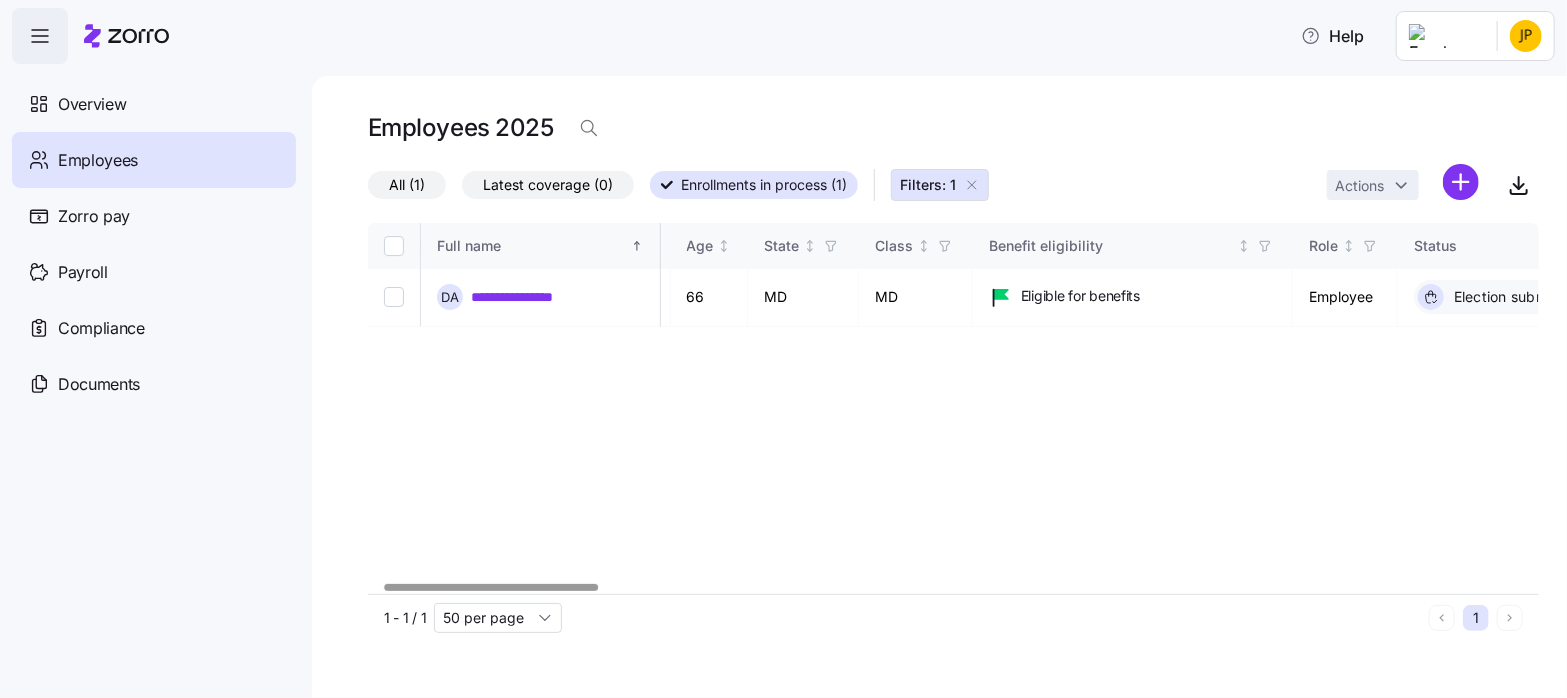 scroll, scrollTop: 0, scrollLeft: 0, axis: both 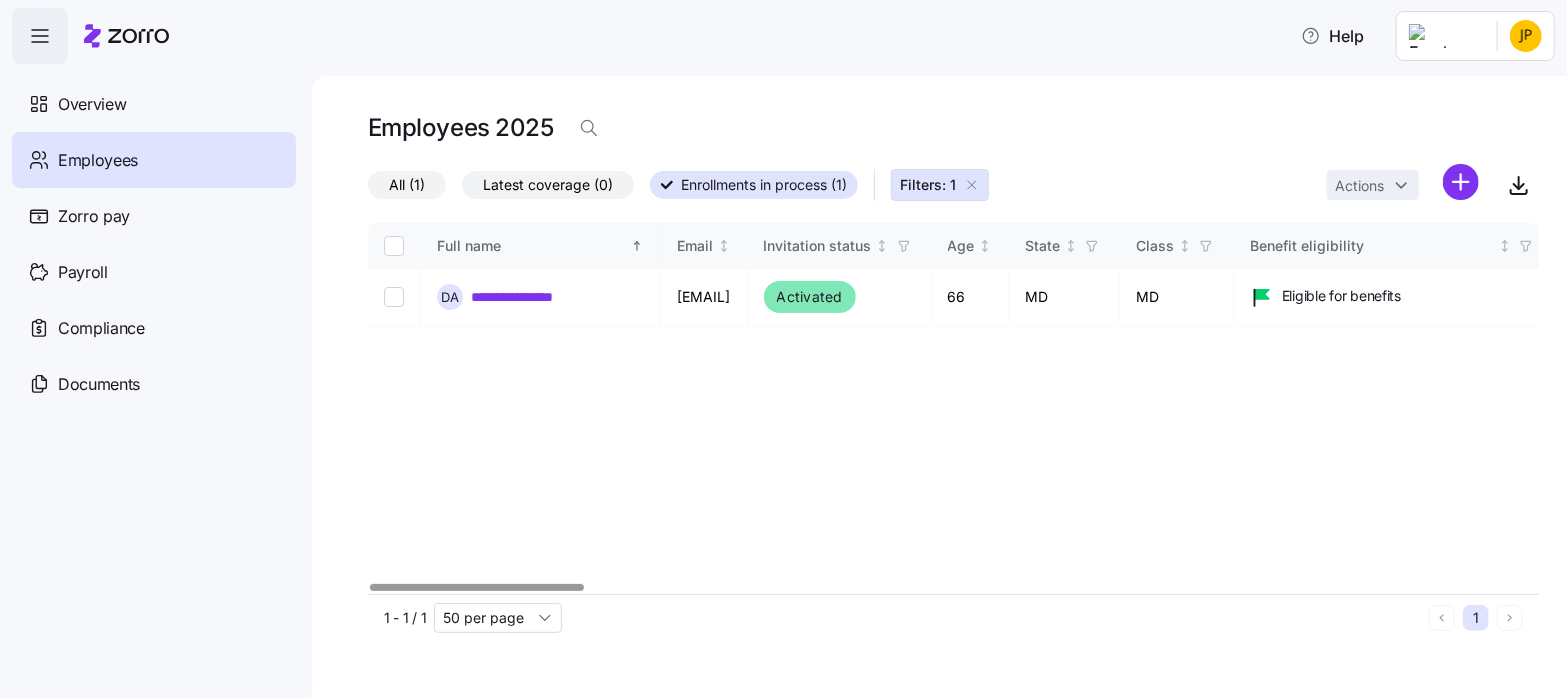 click at bounding box center [476, 587] 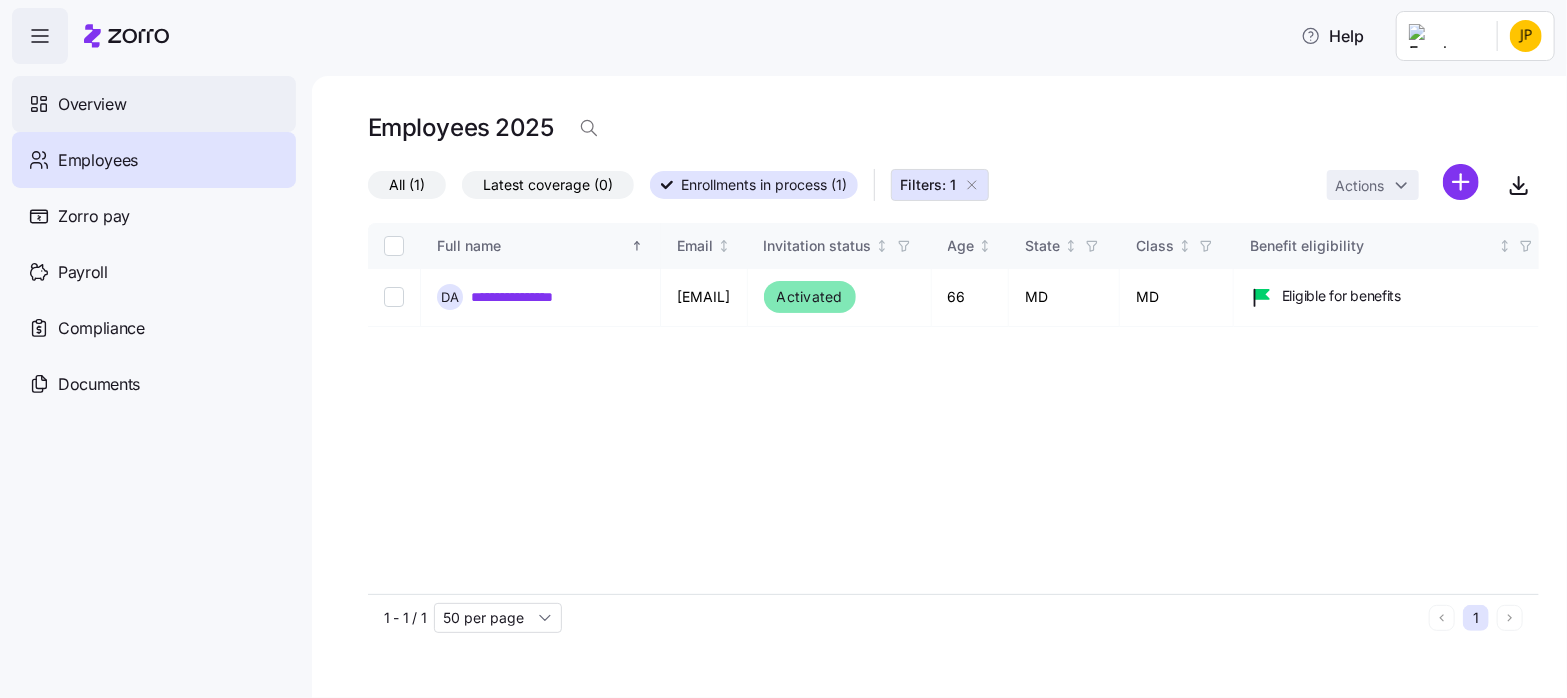 click on "Overview" at bounding box center [92, 104] 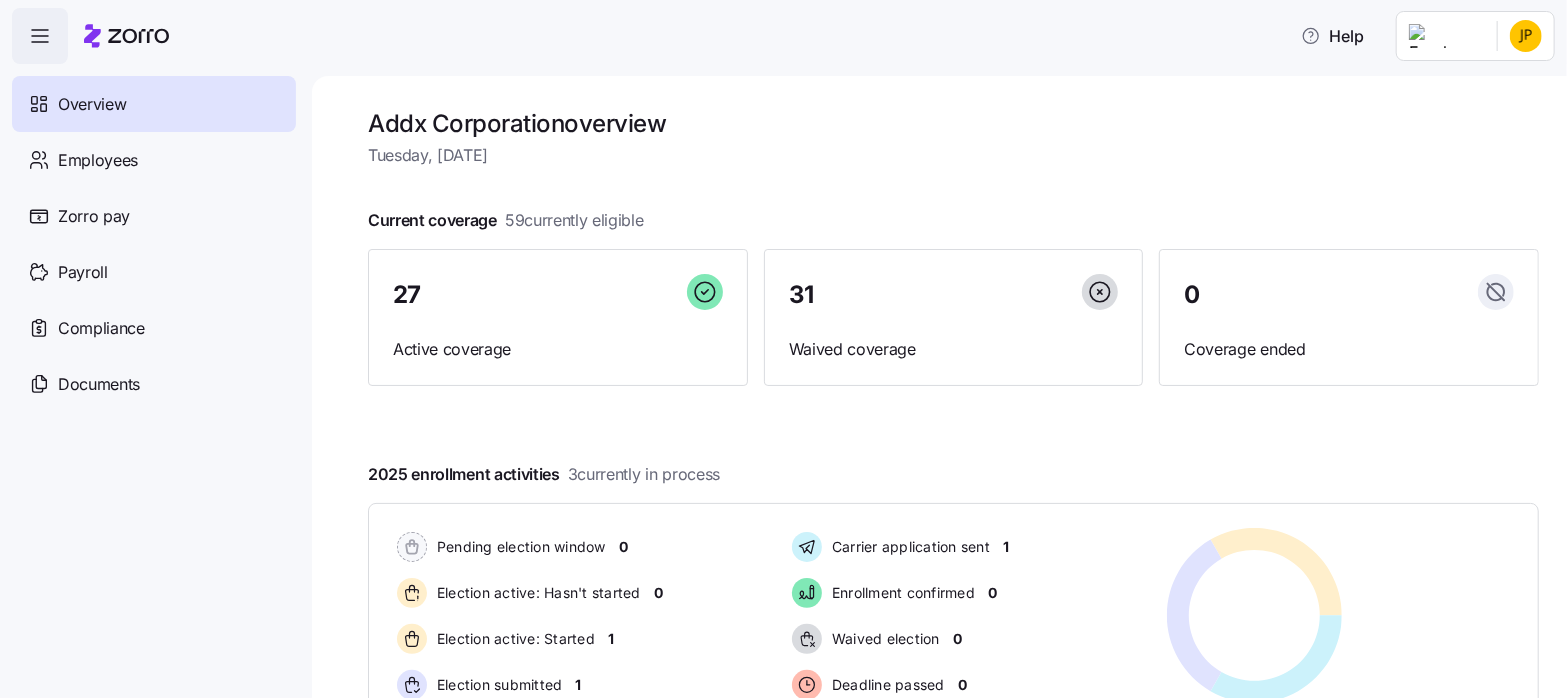 click on "Help Overview Employees Zorro pay Payroll Compliance Documents Addx Corporation overview Tuesday, [DATE] Current coverage 59 currently eligible 27 Active coverage 31 Waived coverage 0 Coverage ended [YEAR] enrollment activities 3 currently in process Pending election window 0 Election active: Hasn't started 0 Election active: Started 1 Election submitted 1 Carrier application sent 1 Enrollment confirmed 0 Waived election 0 Deadline passed 0 Pending election window 0 Election active: Hasn't started 0 Election active: Started 1 Election submitted 1 Carrier application sent 1 Enrollment confirmed 0 Waived election 0 Deadline passed 0 Quick actions Add employee View invoices Run payroll Need help? Visit our help center See what’s new on our blog Company Overview | Zorro" at bounding box center (783, 343) 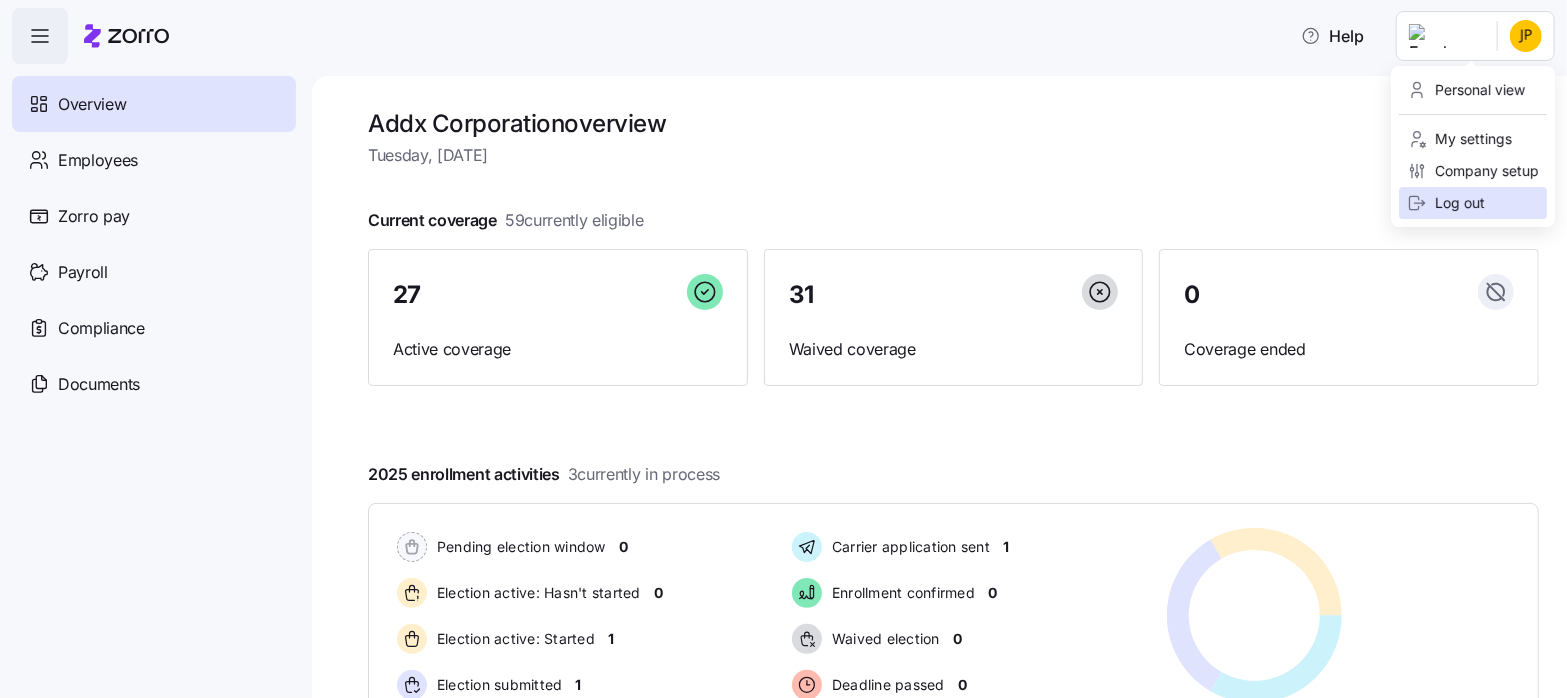 click on "Log out" at bounding box center [1446, 203] 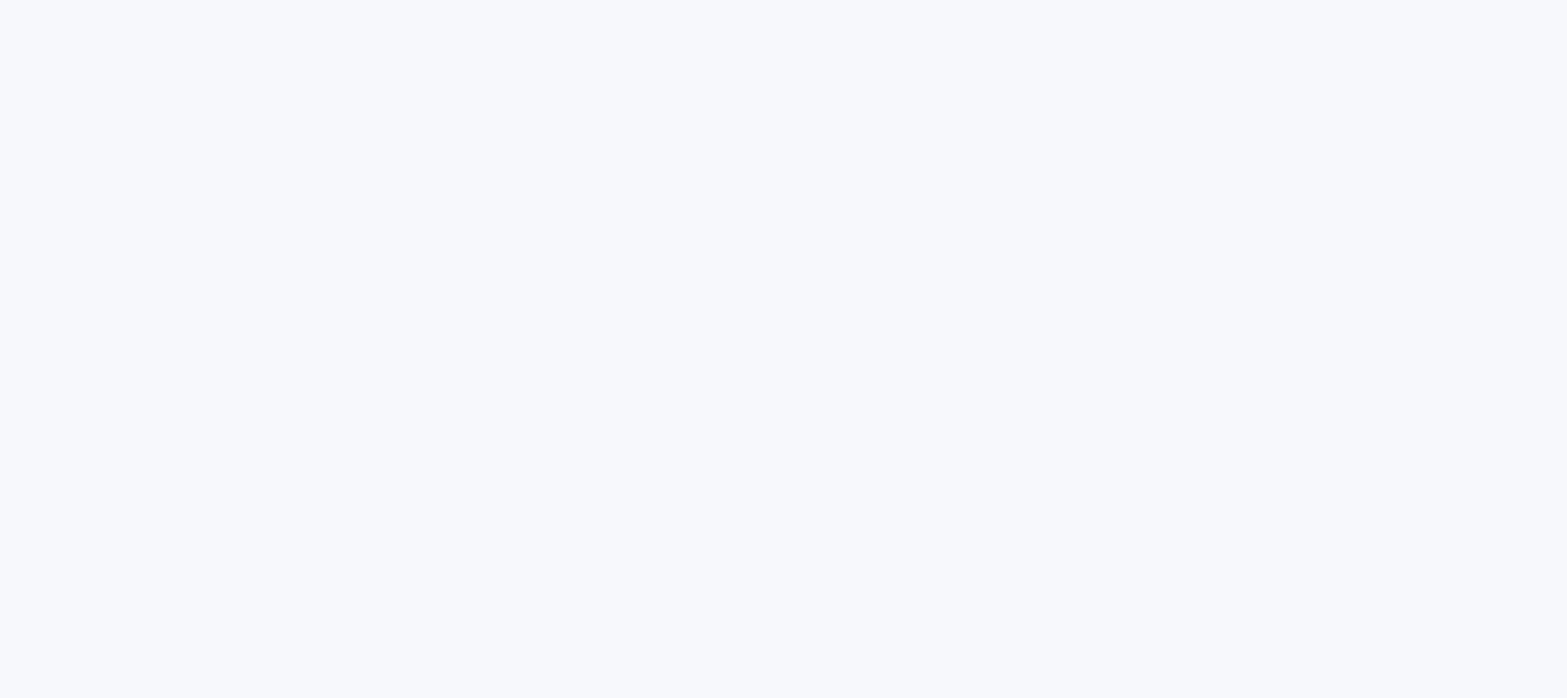 scroll, scrollTop: 0, scrollLeft: 0, axis: both 